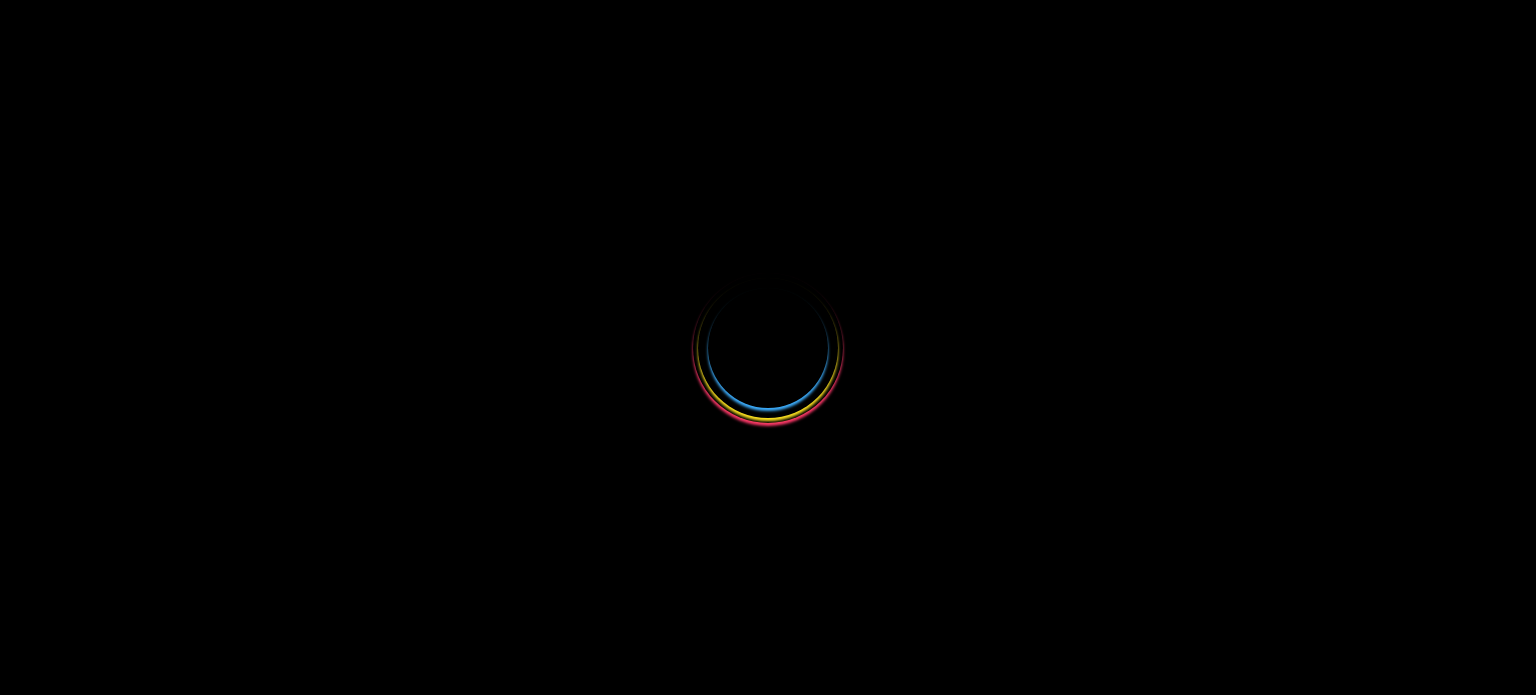 scroll, scrollTop: 0, scrollLeft: 0, axis: both 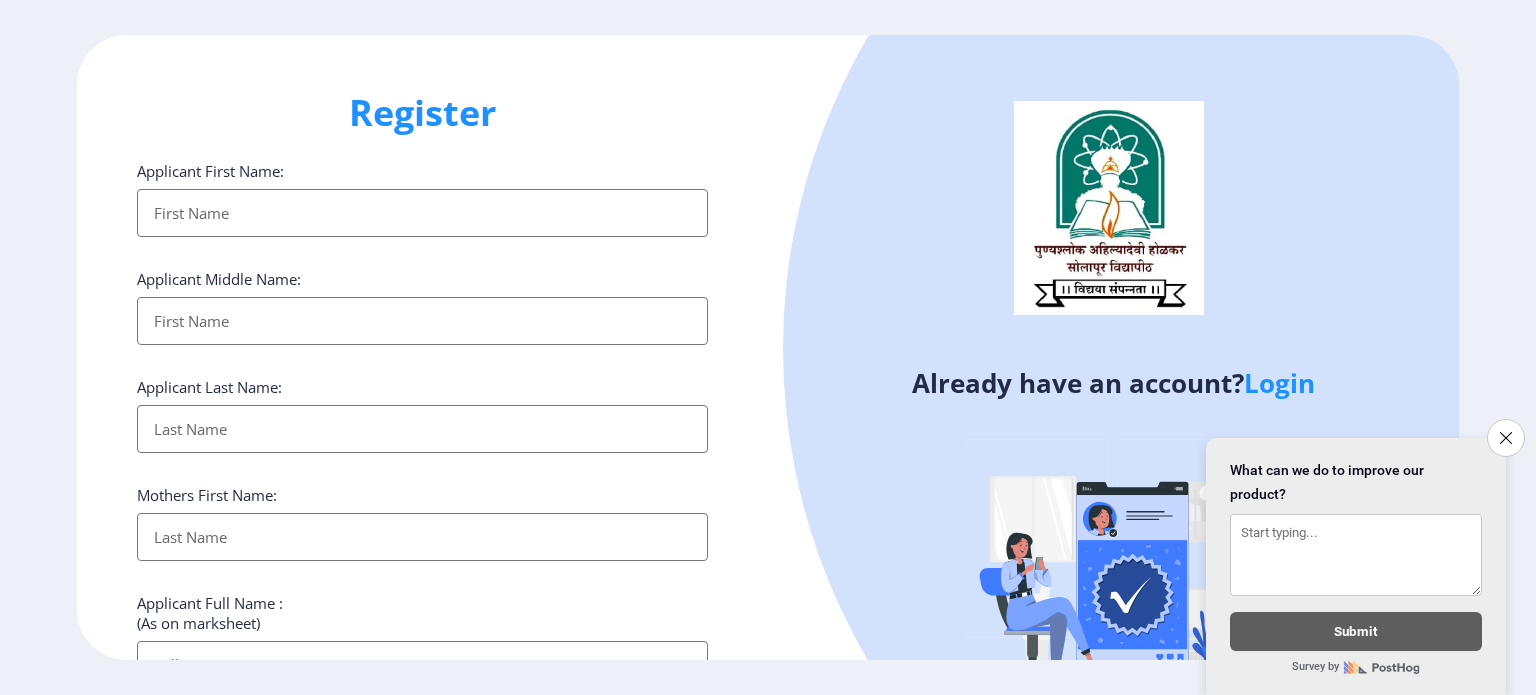 click on "Login" 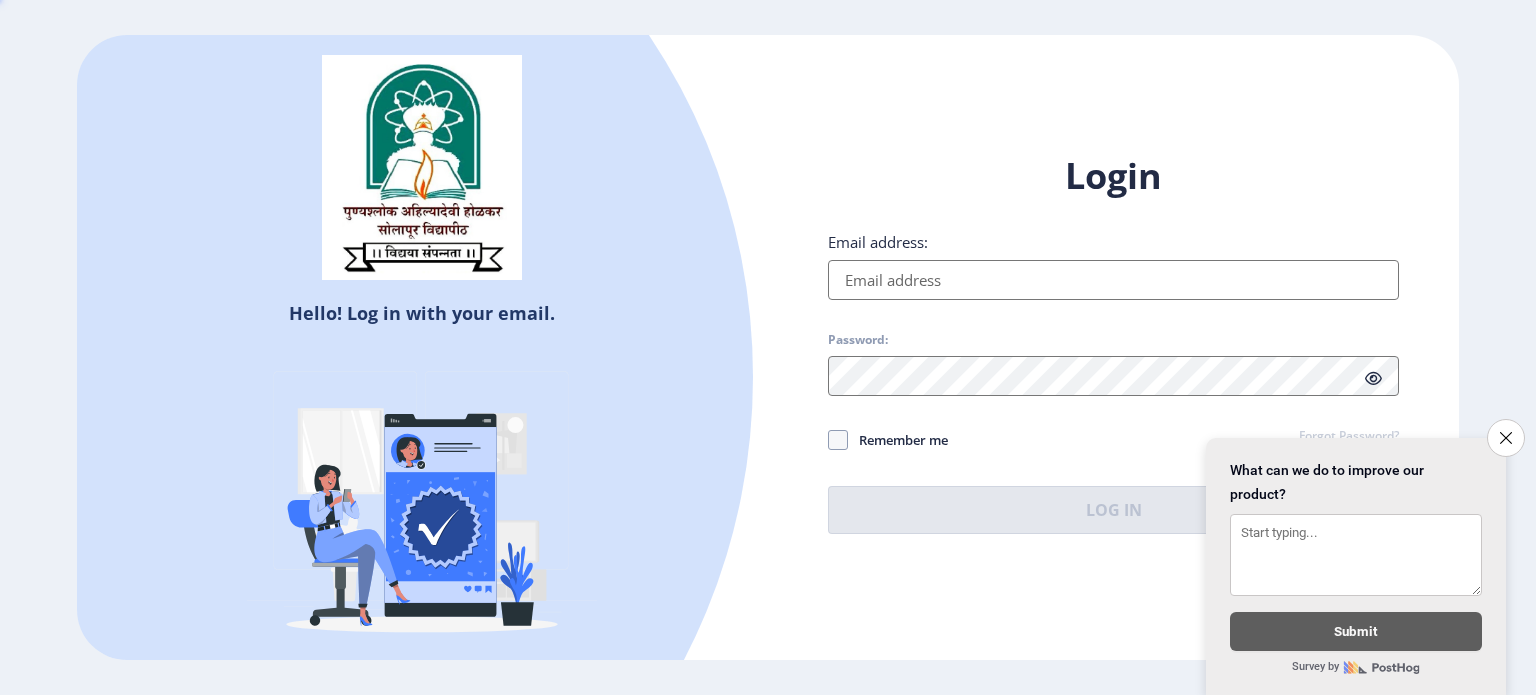 type on "[EMAIL_ADDRESS][DOMAIN_NAME]" 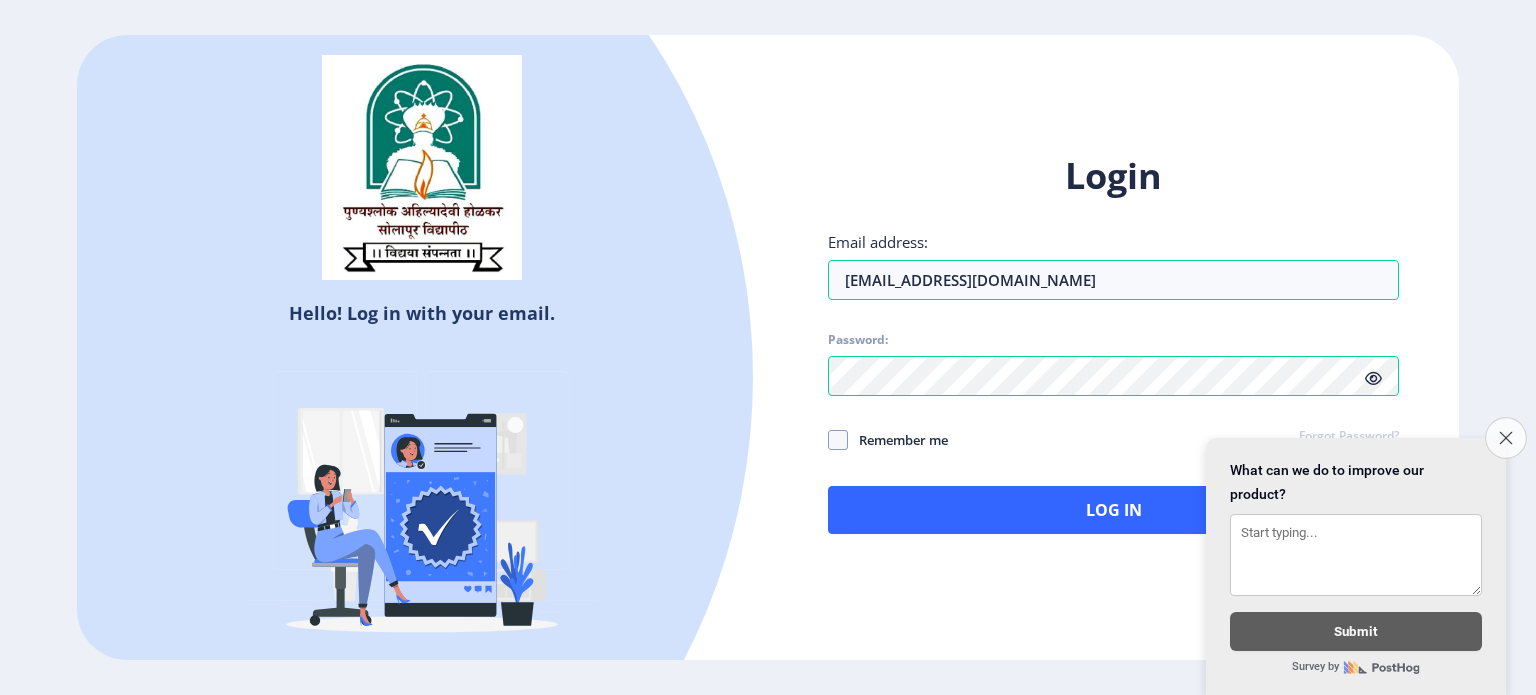 click on "Close survey" 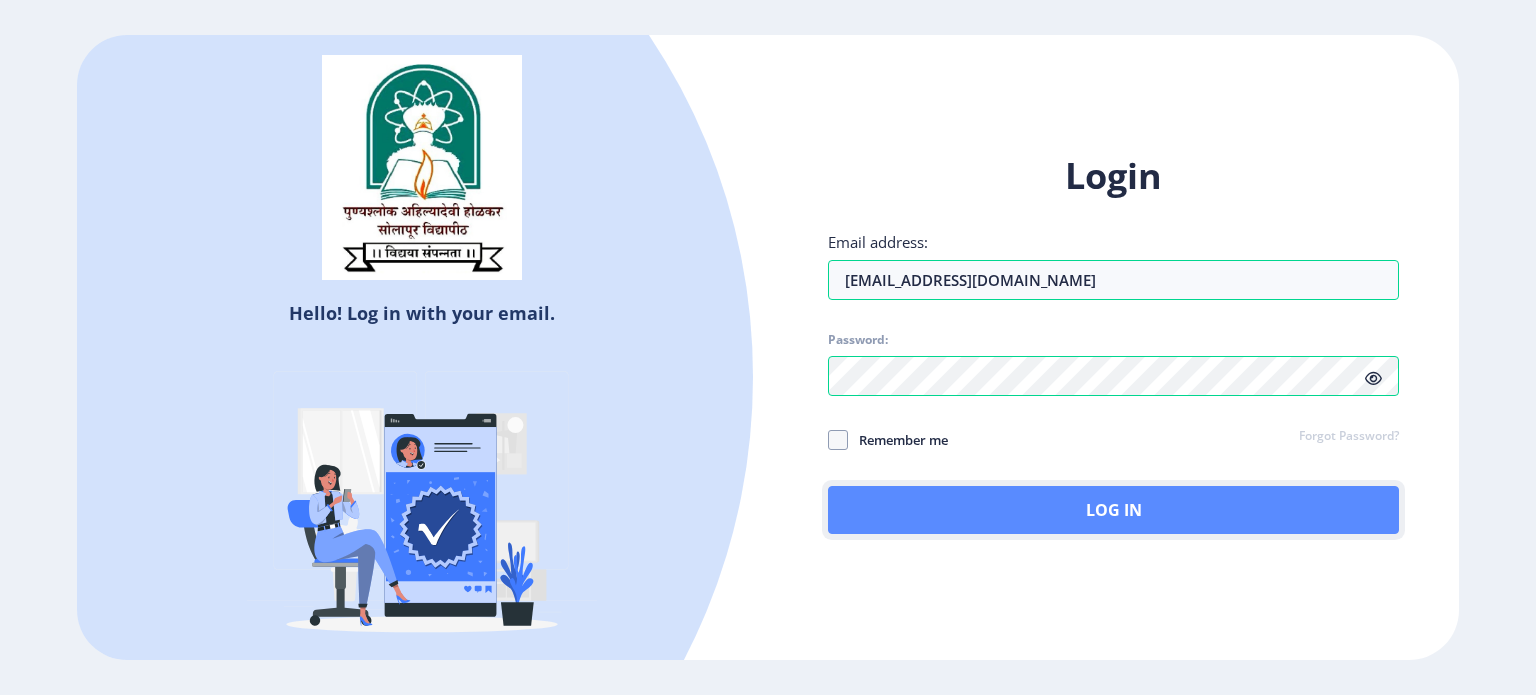 click on "Log In" 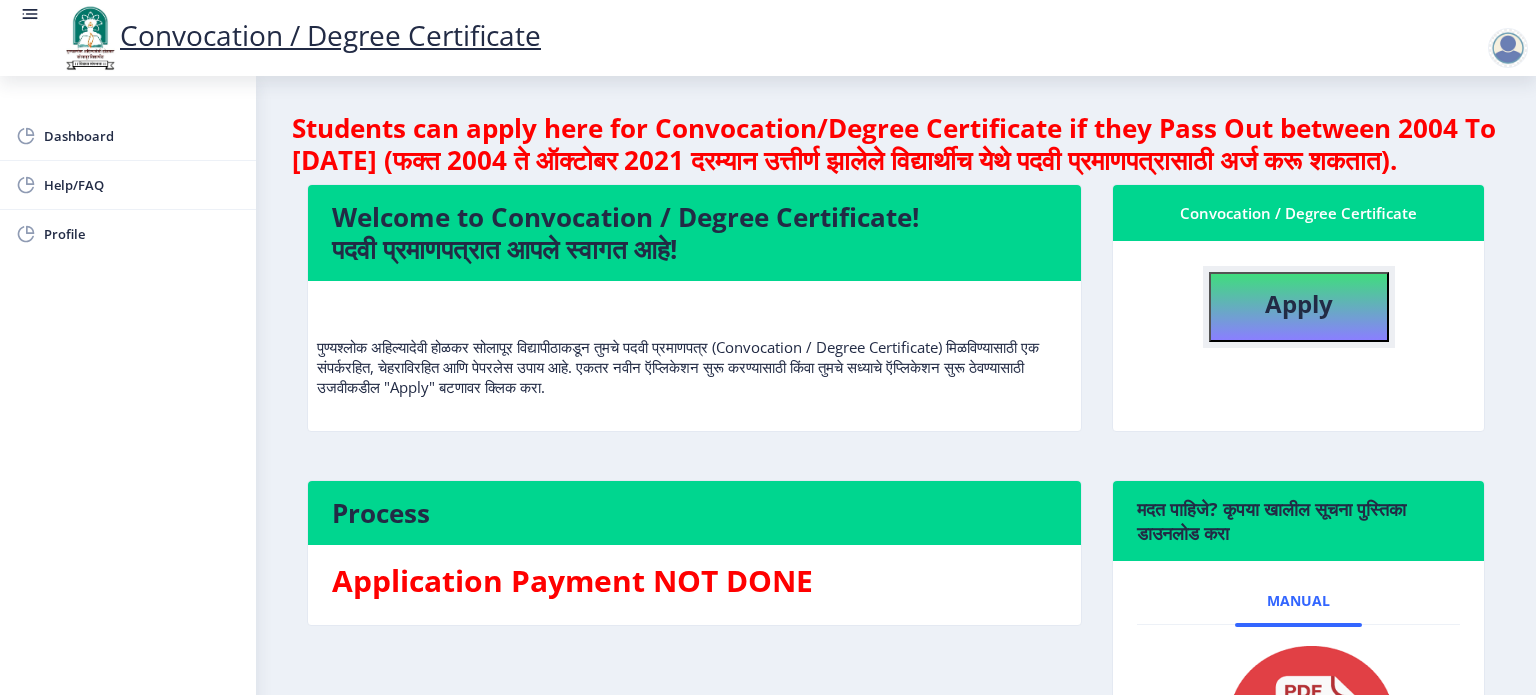 click on "Apply" 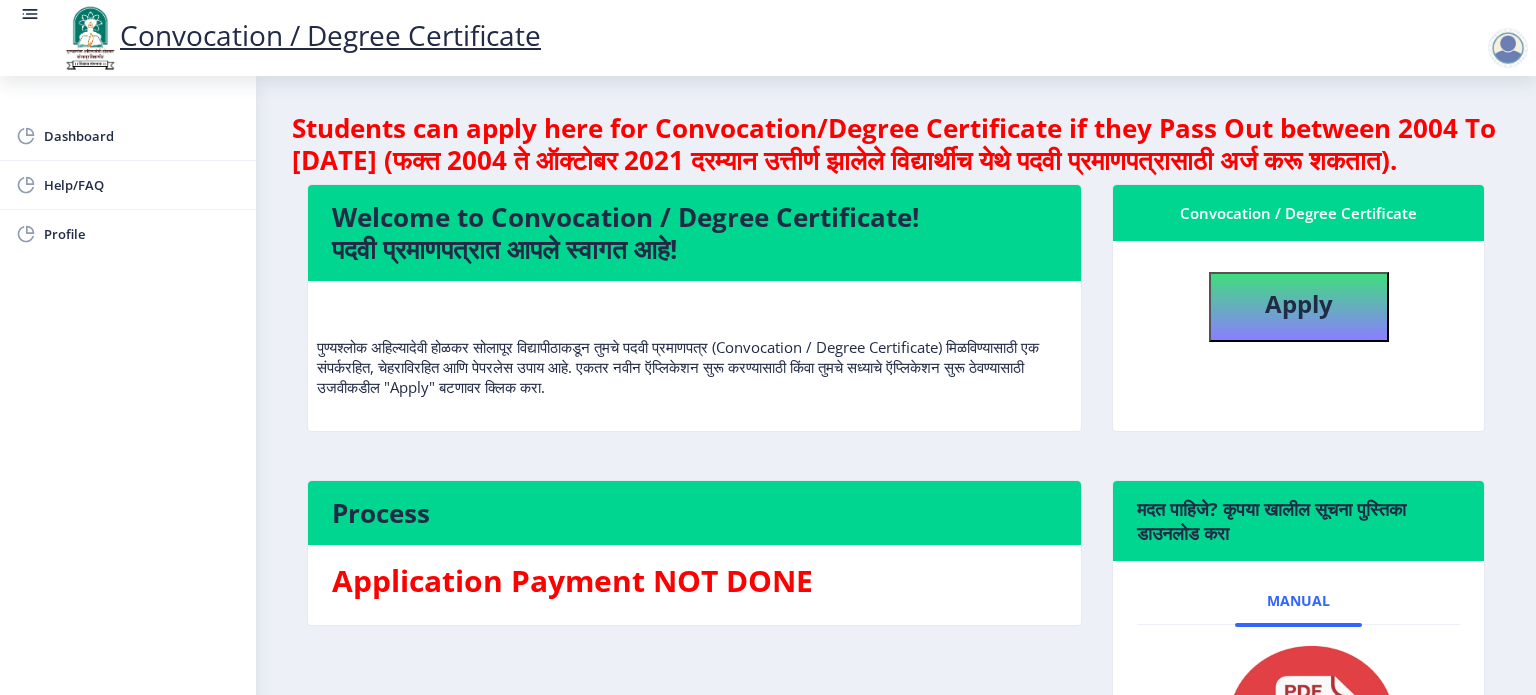 select 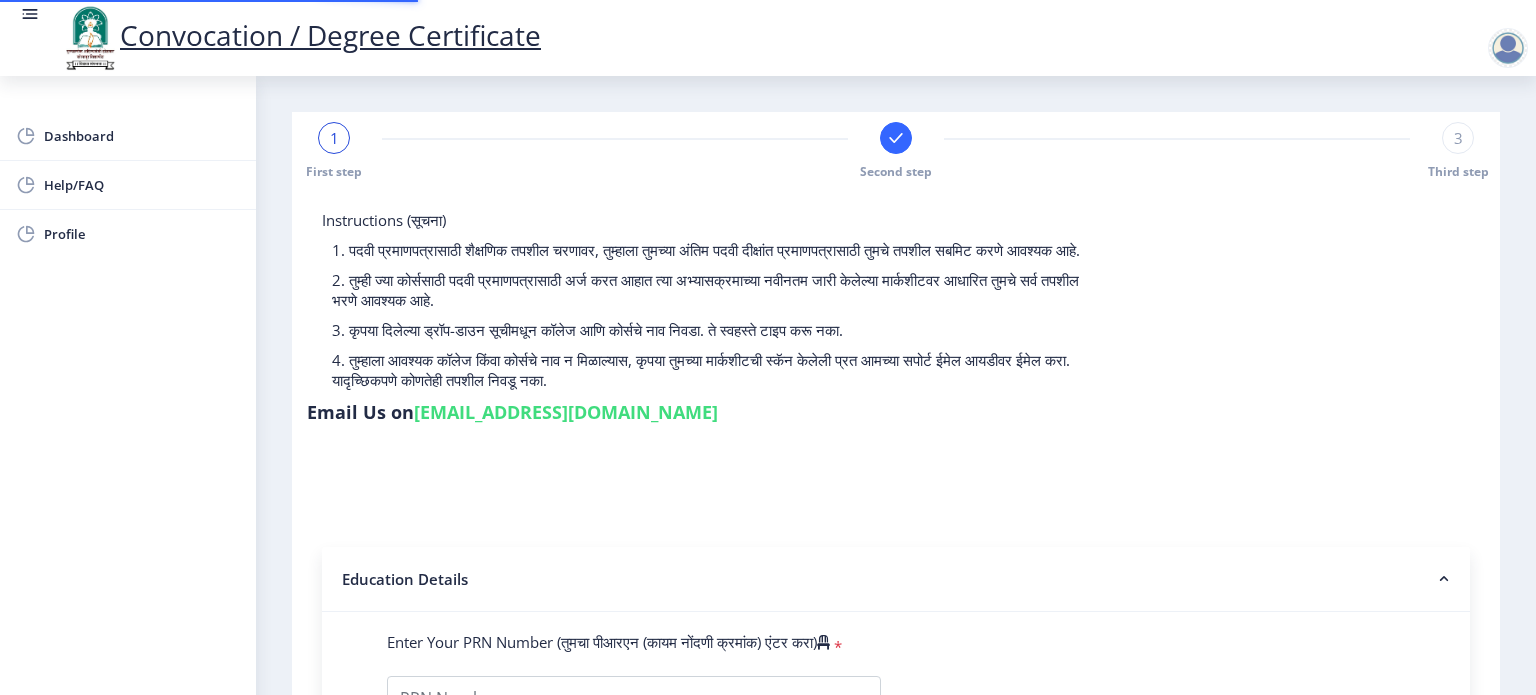 type on "202301091075842" 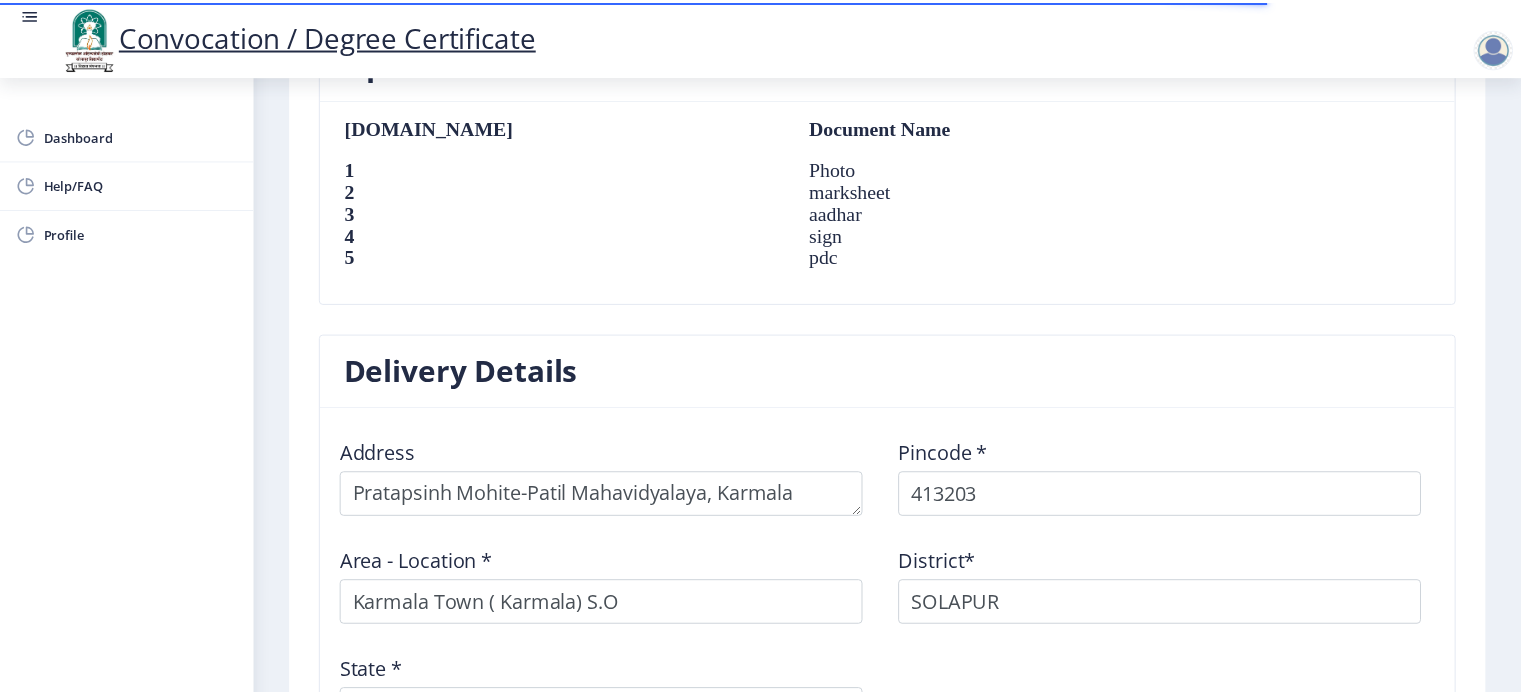 scroll, scrollTop: 1699, scrollLeft: 0, axis: vertical 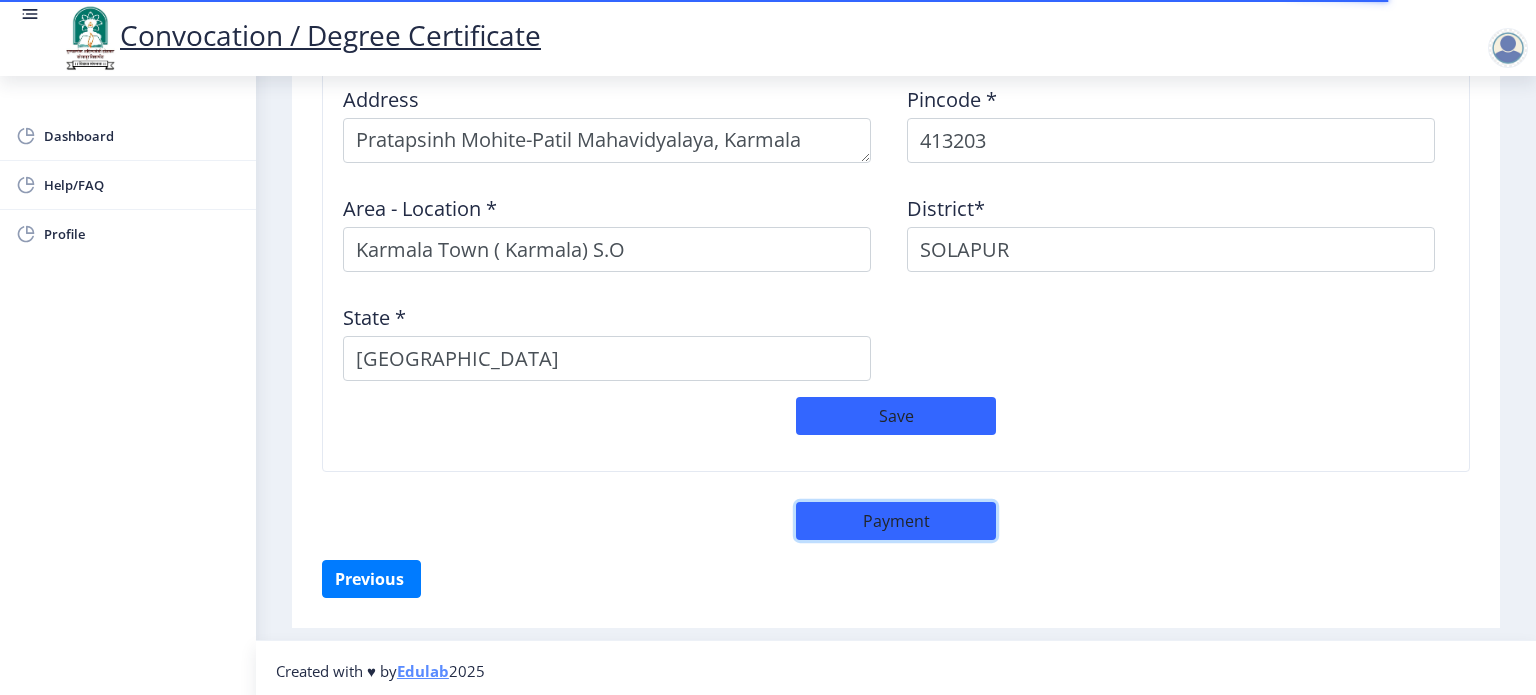 click on "Payment" 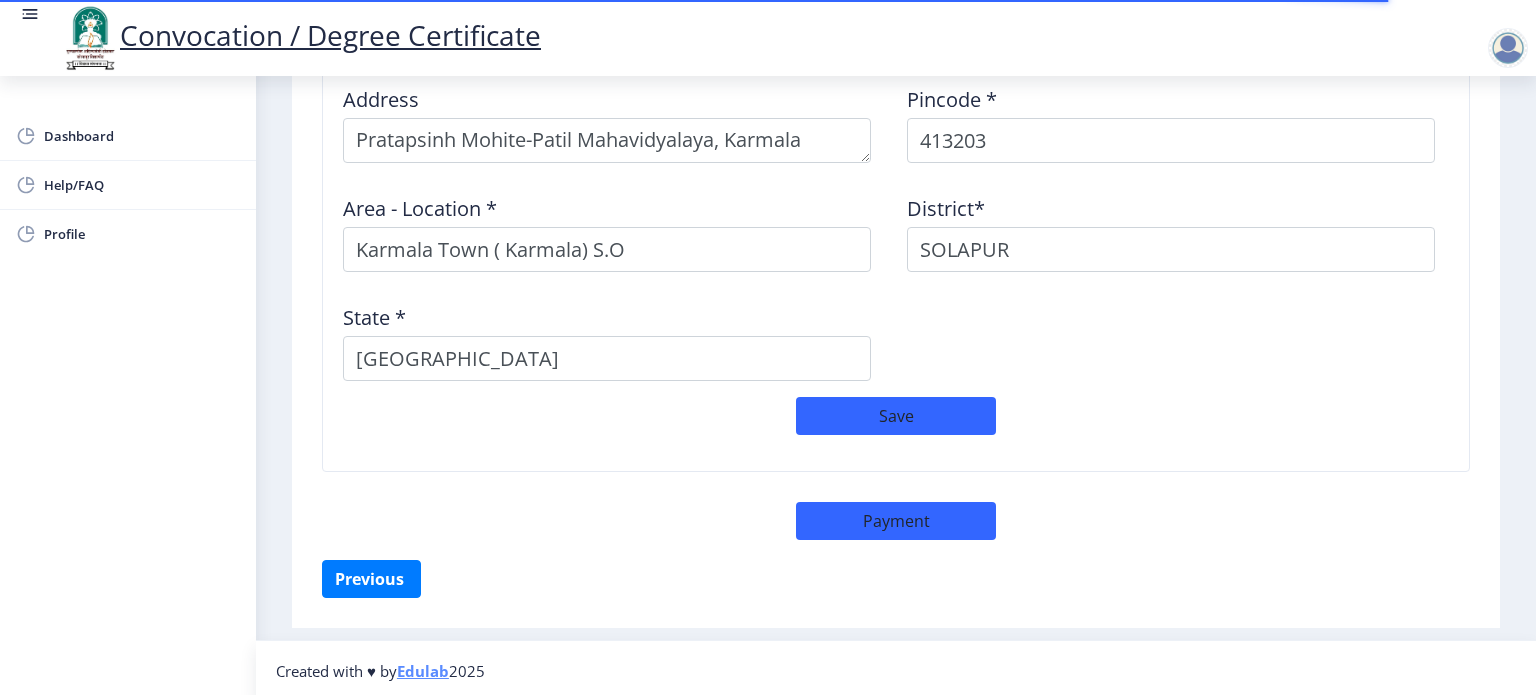 select on "sealed" 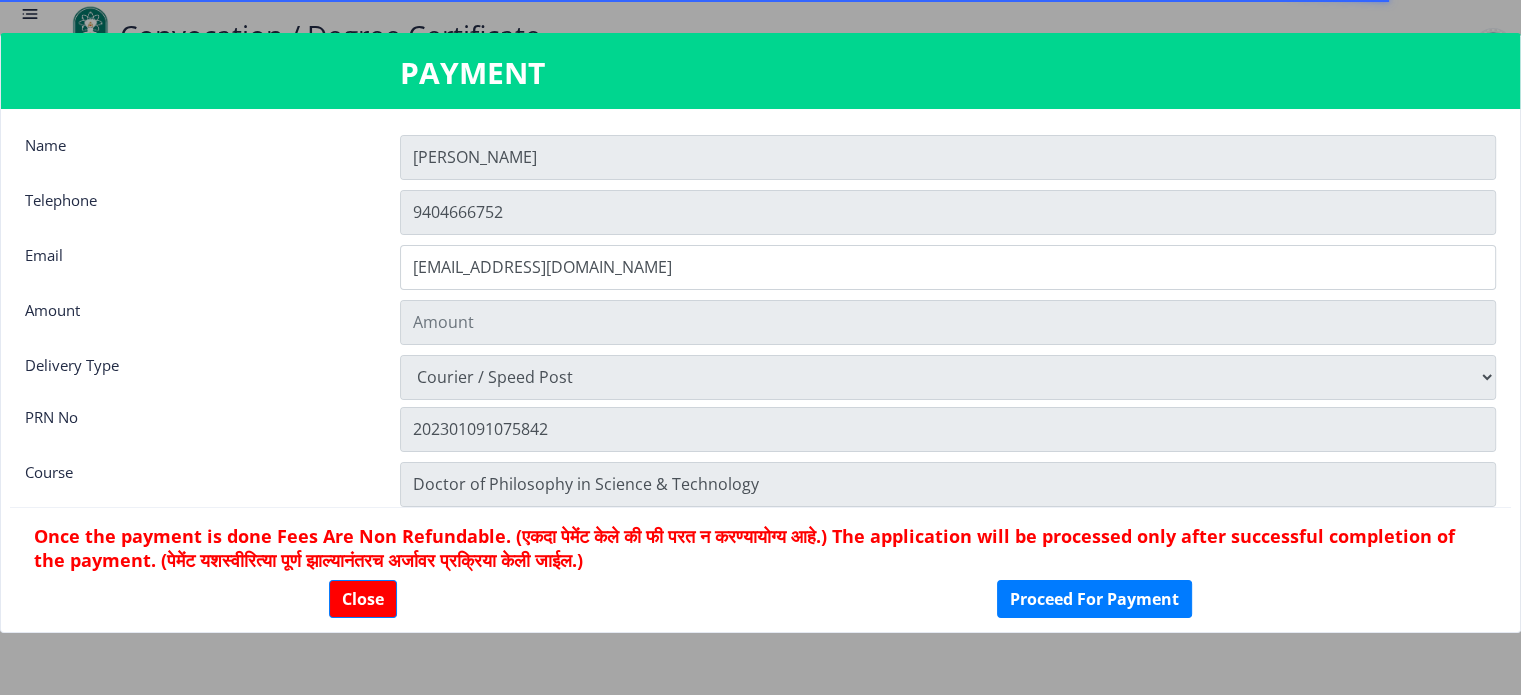 scroll, scrollTop: 1698, scrollLeft: 0, axis: vertical 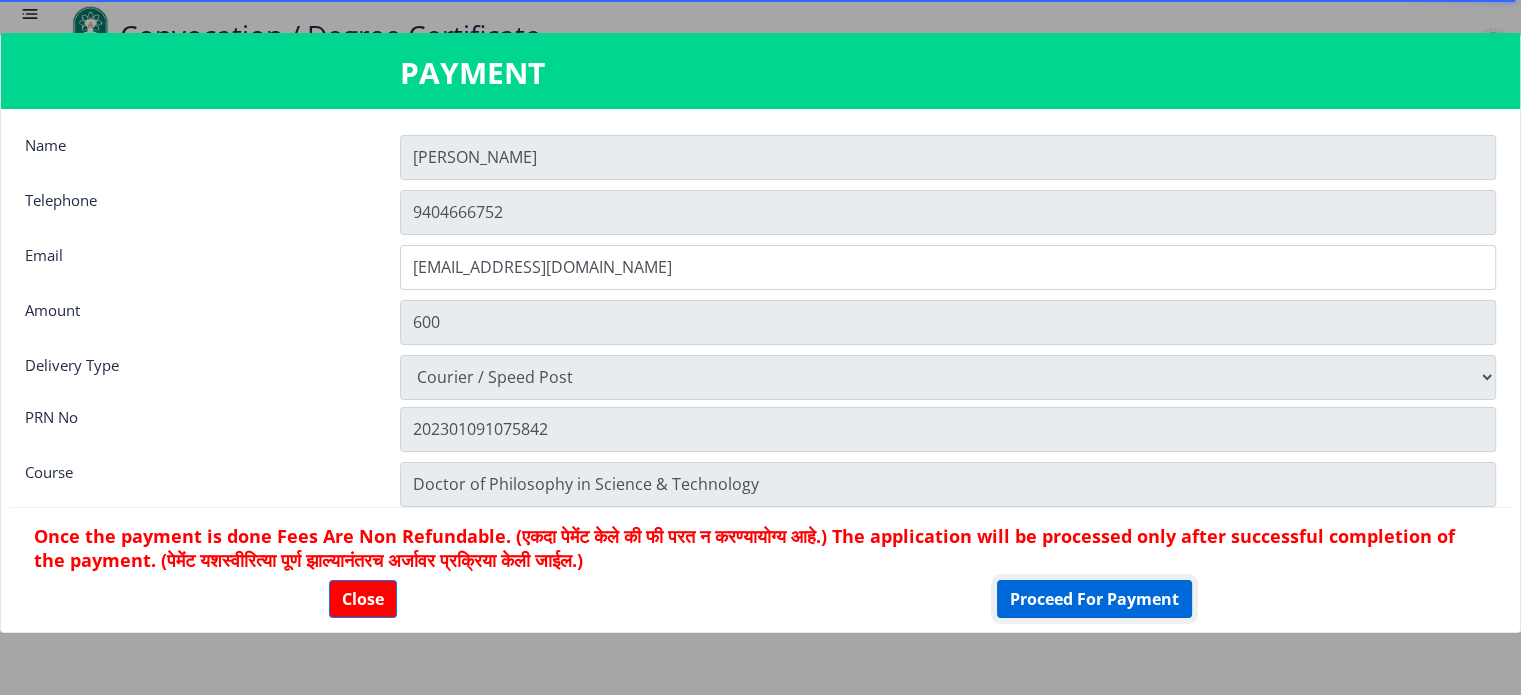 click on "Proceed For Payment" 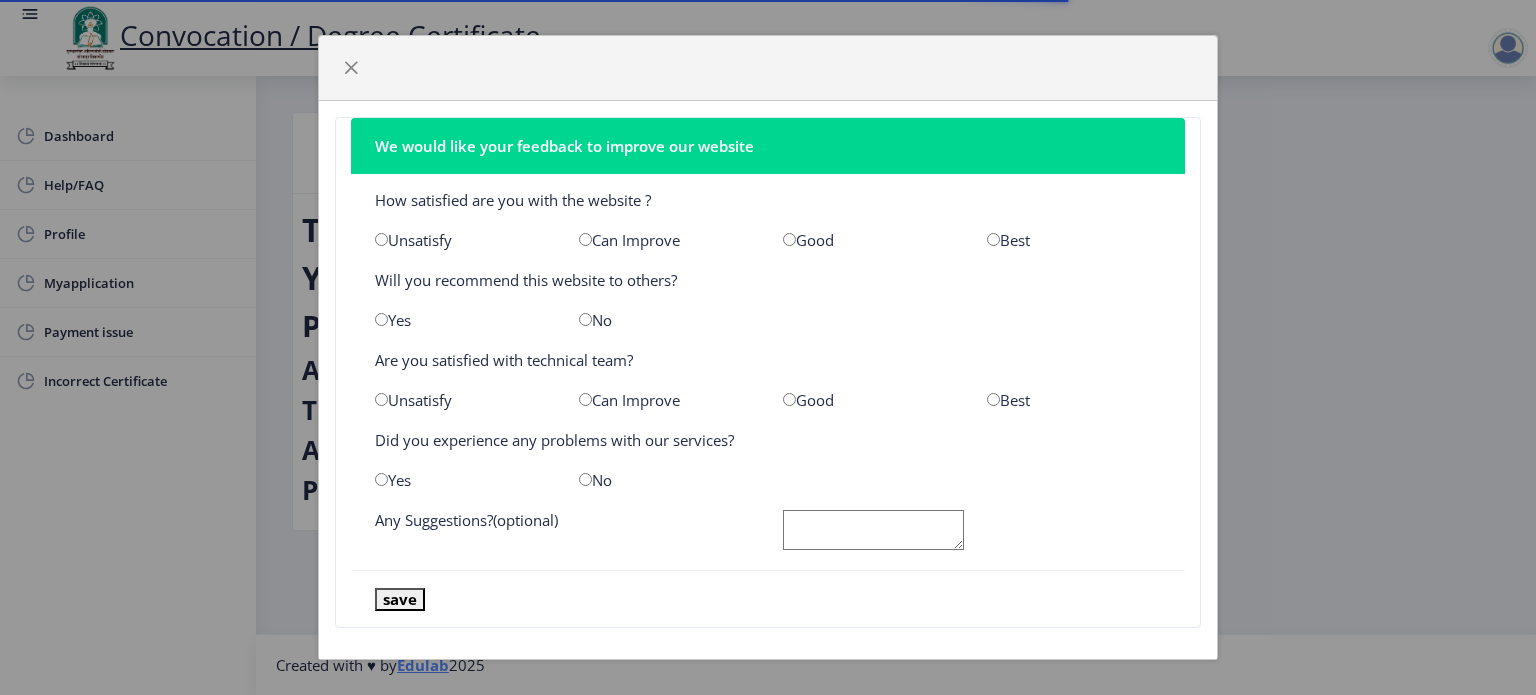 scroll, scrollTop: 0, scrollLeft: 0, axis: both 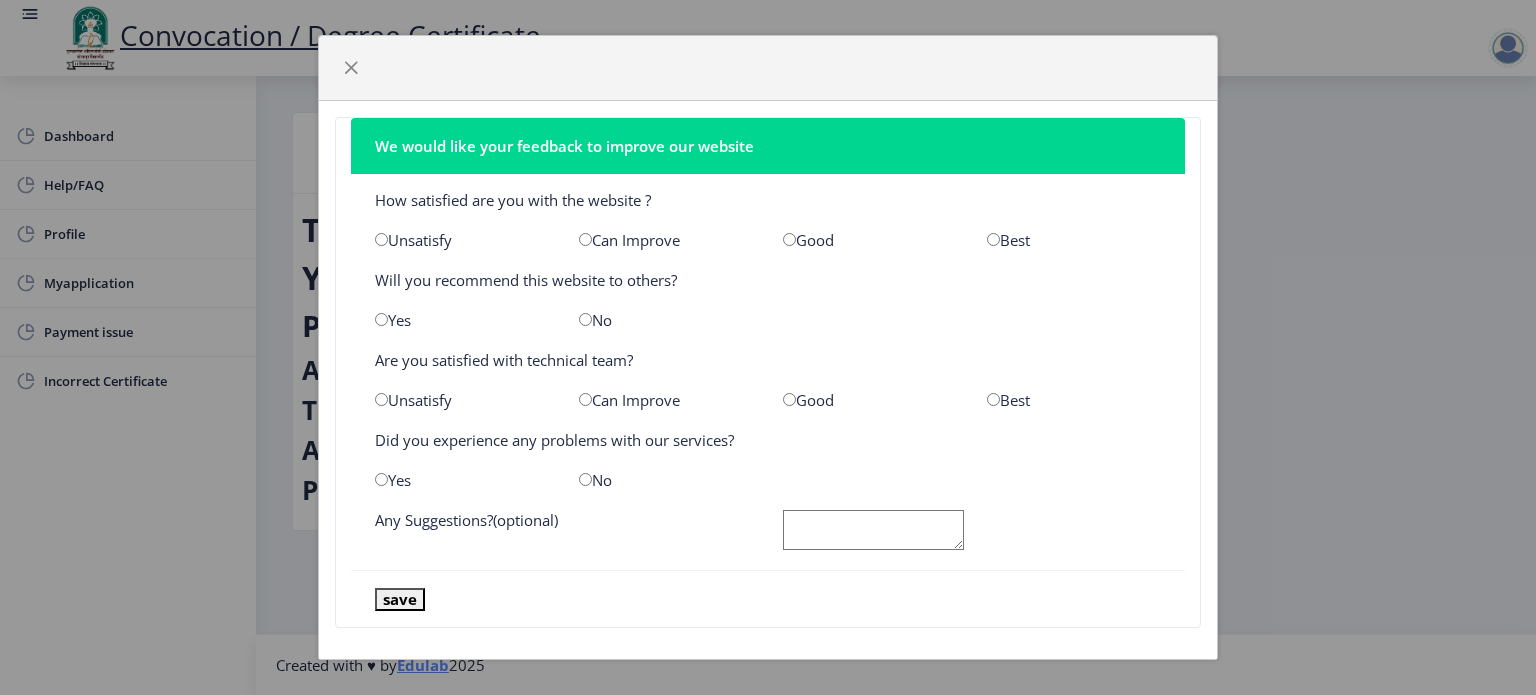 click on "Good" 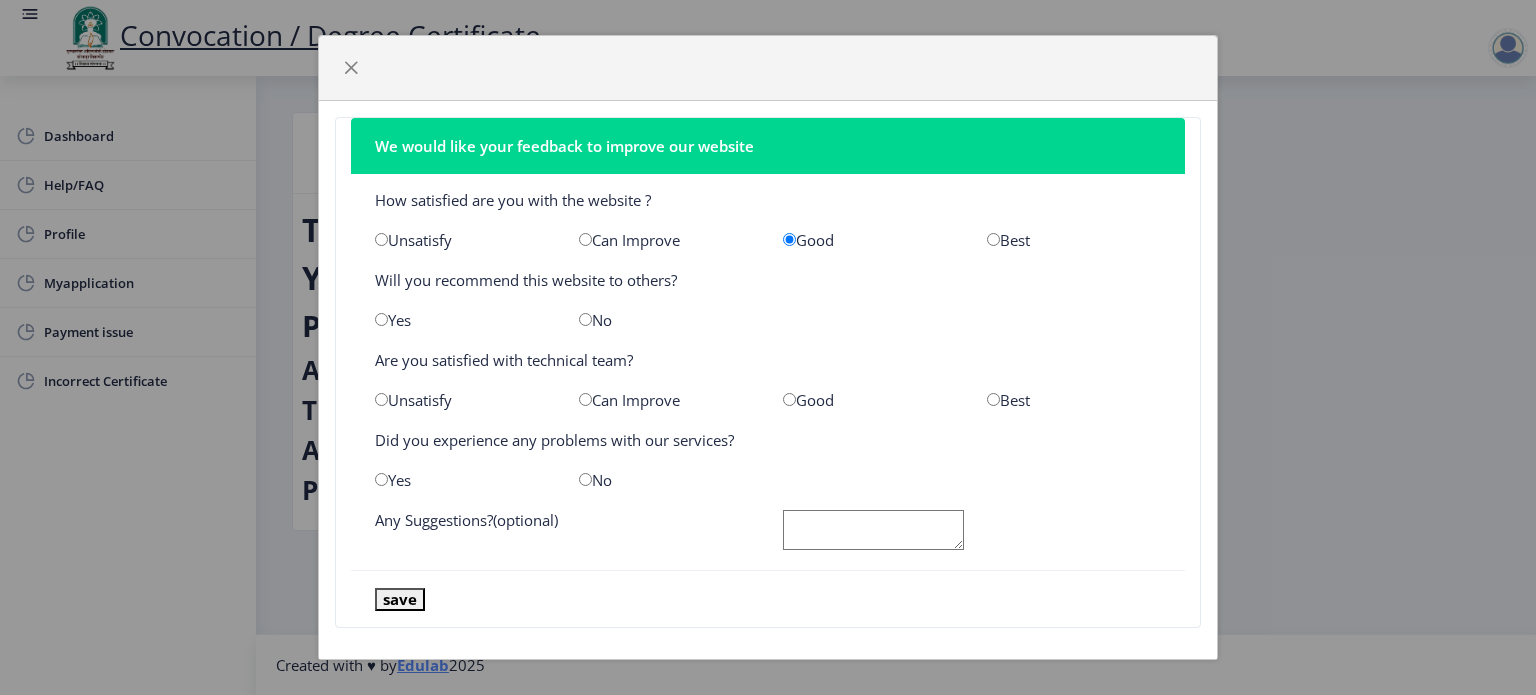 click at bounding box center [789, 399] 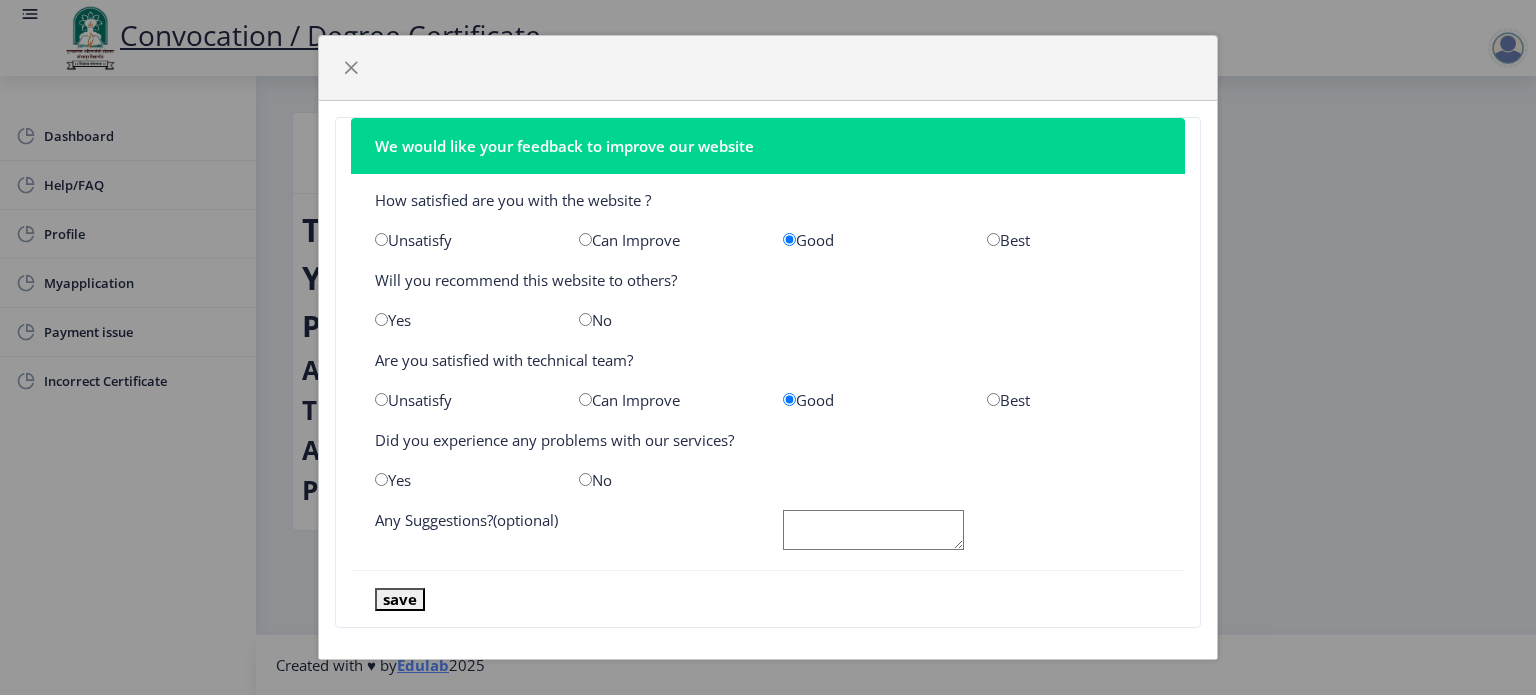 click at bounding box center [381, 319] 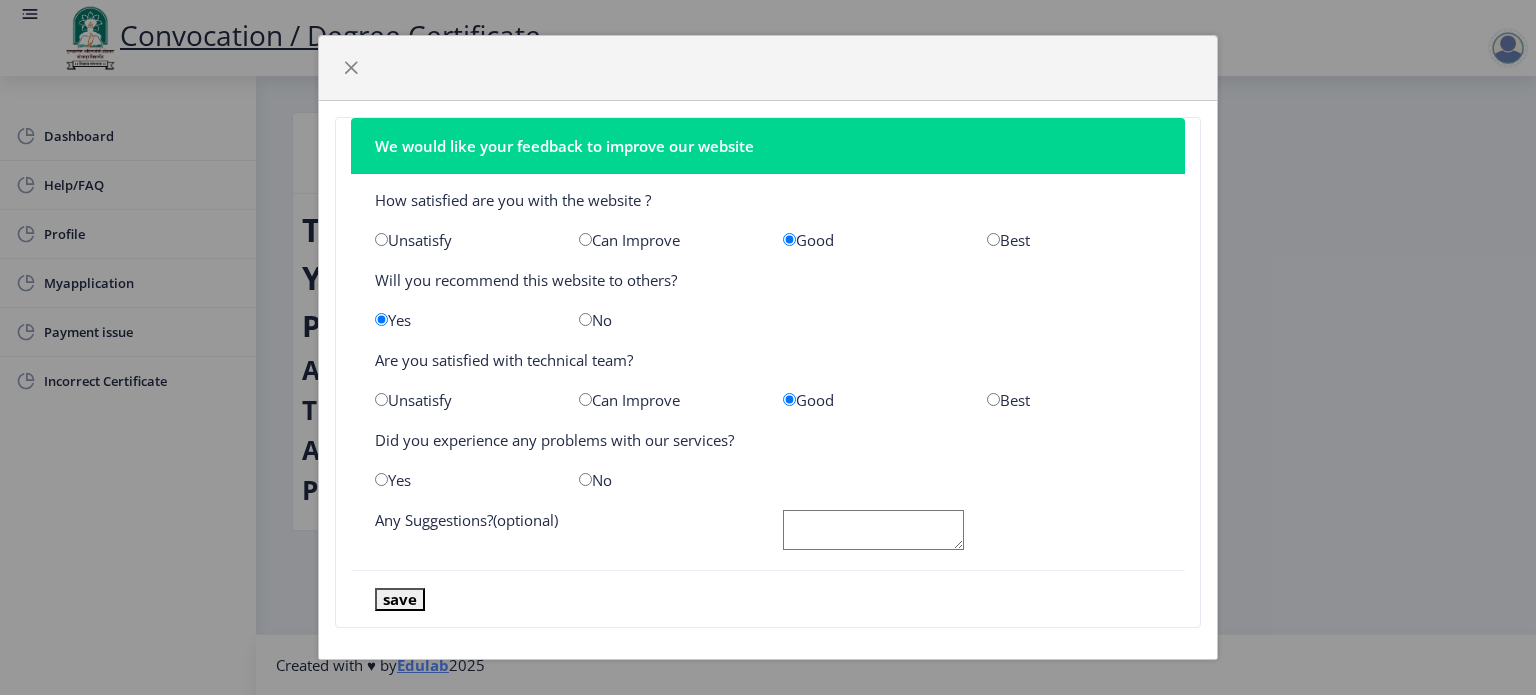 click at bounding box center [585, 479] 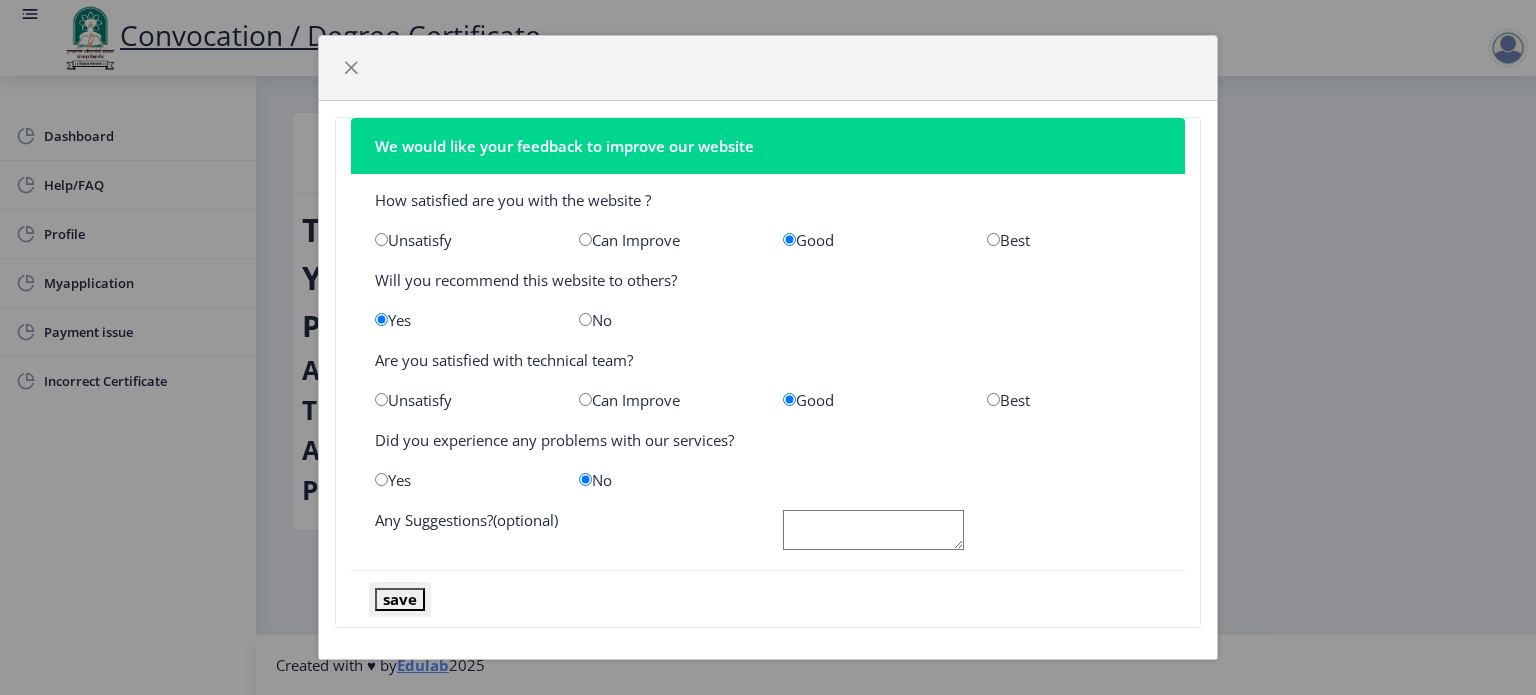 click on "save" 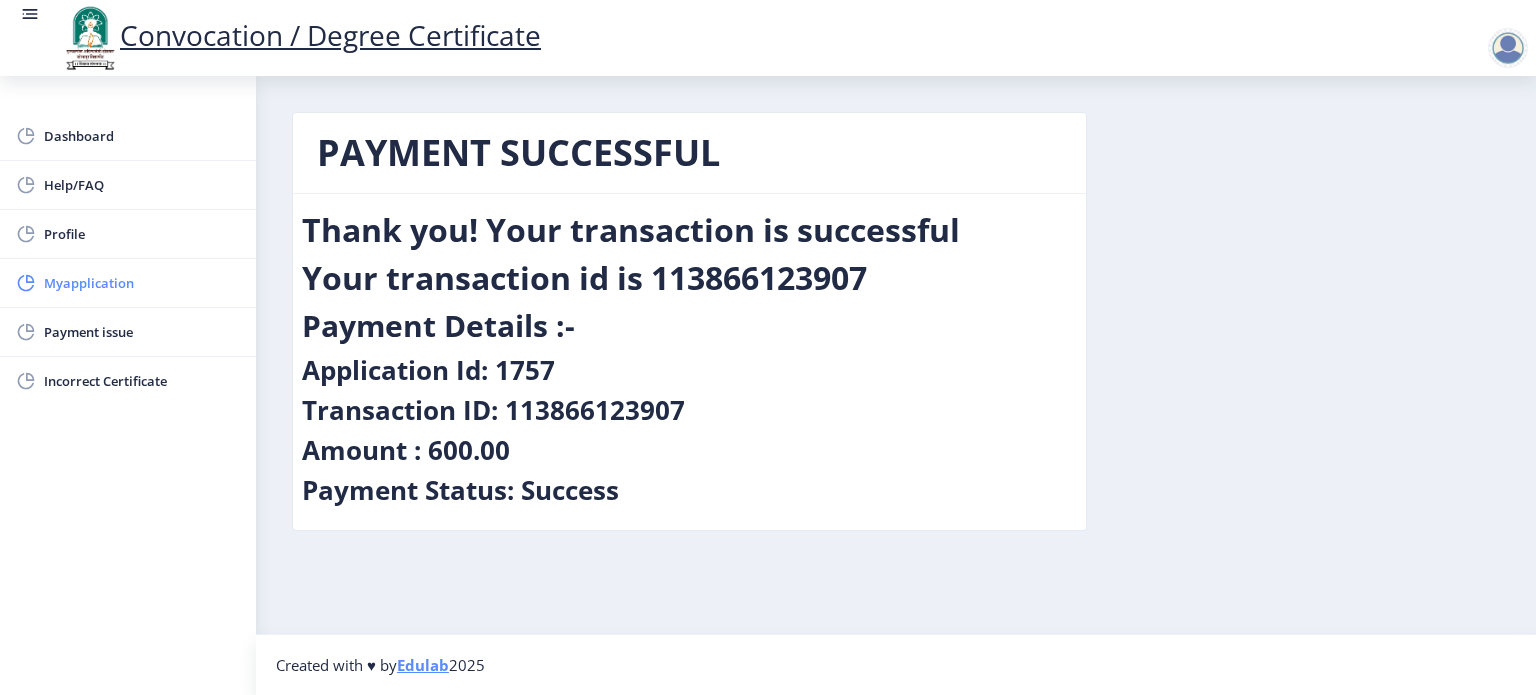 click on "Myapplication" 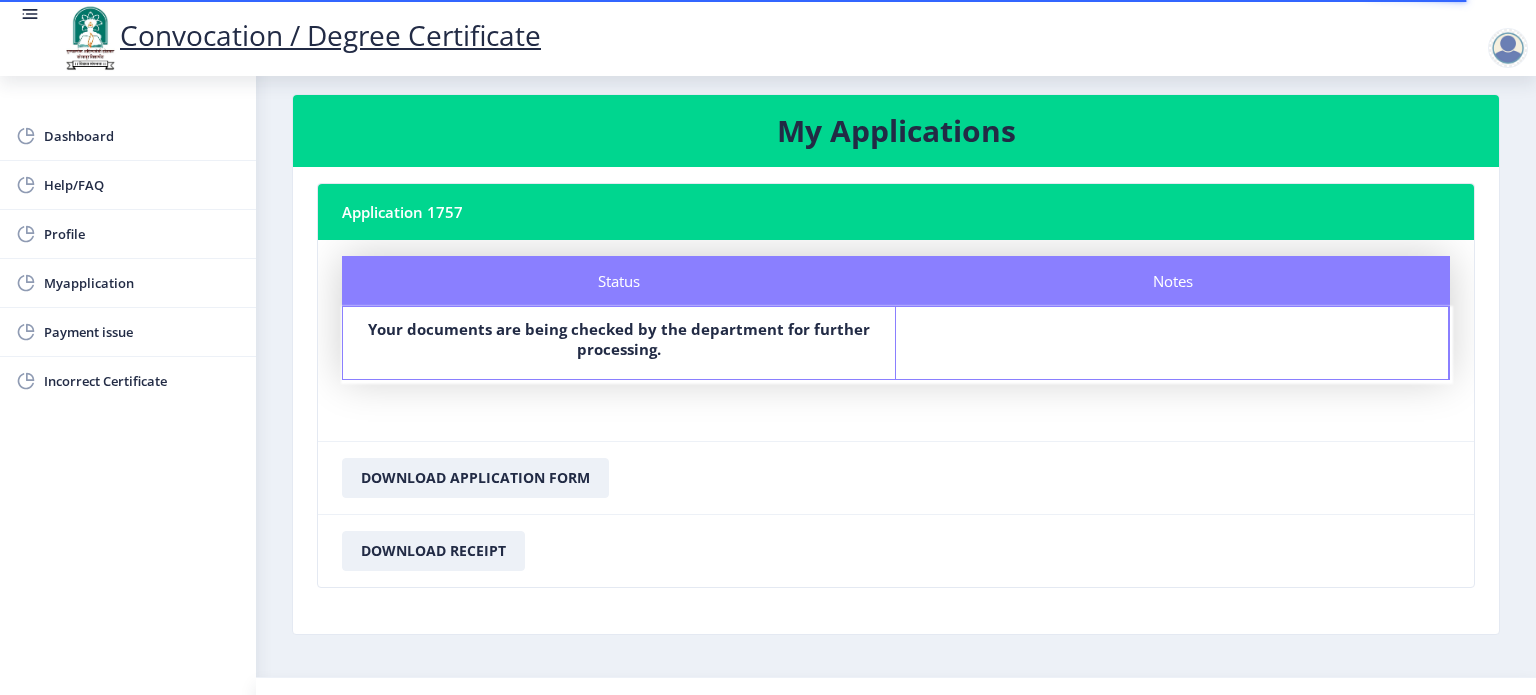 scroll, scrollTop: 0, scrollLeft: 0, axis: both 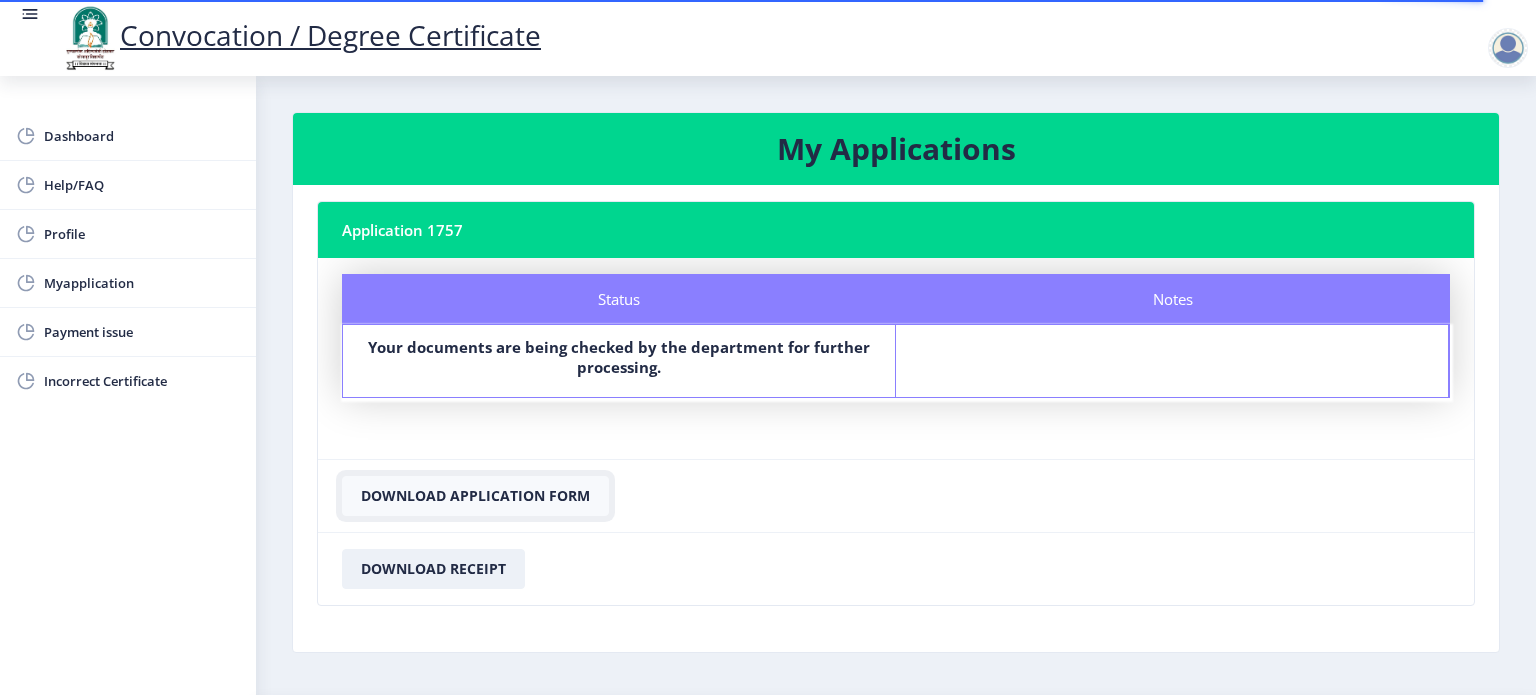 click on "Download Application Form" 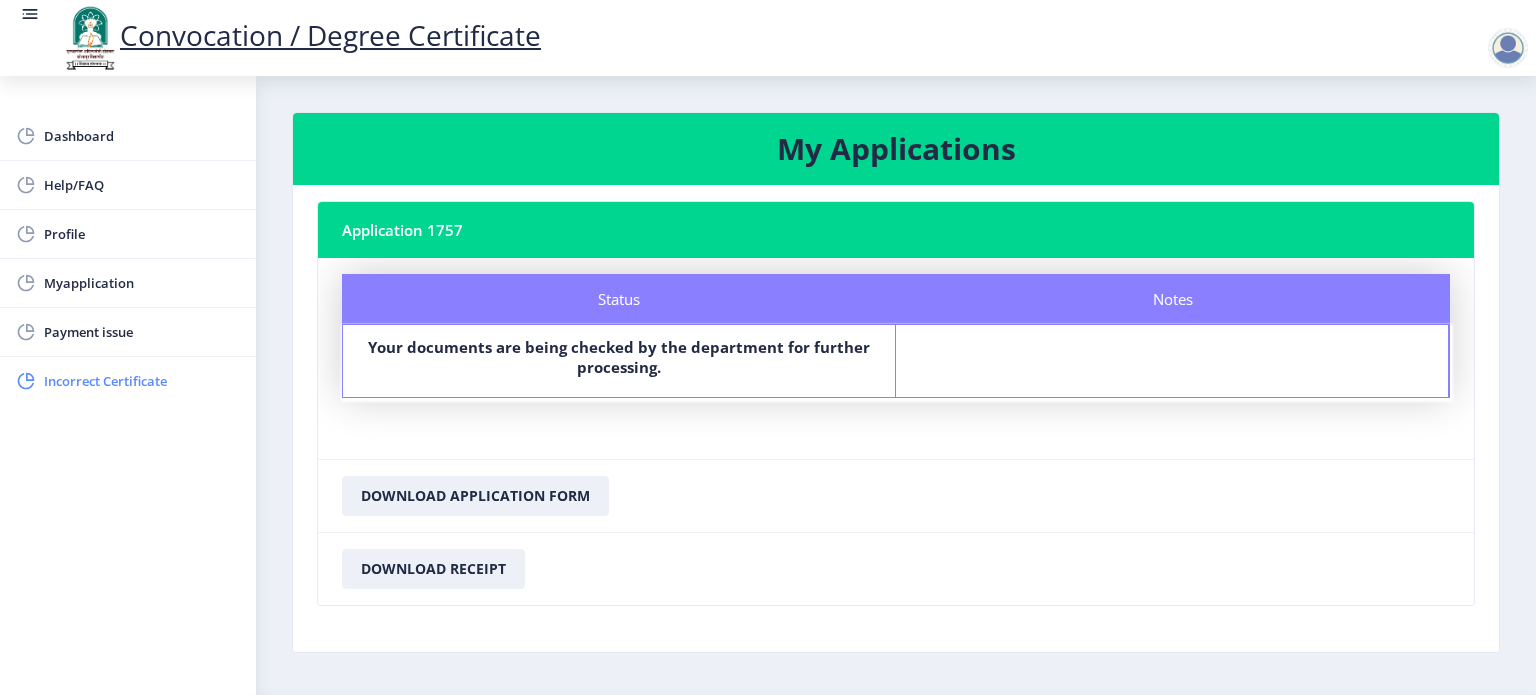 click on "Incorrect Certificate" 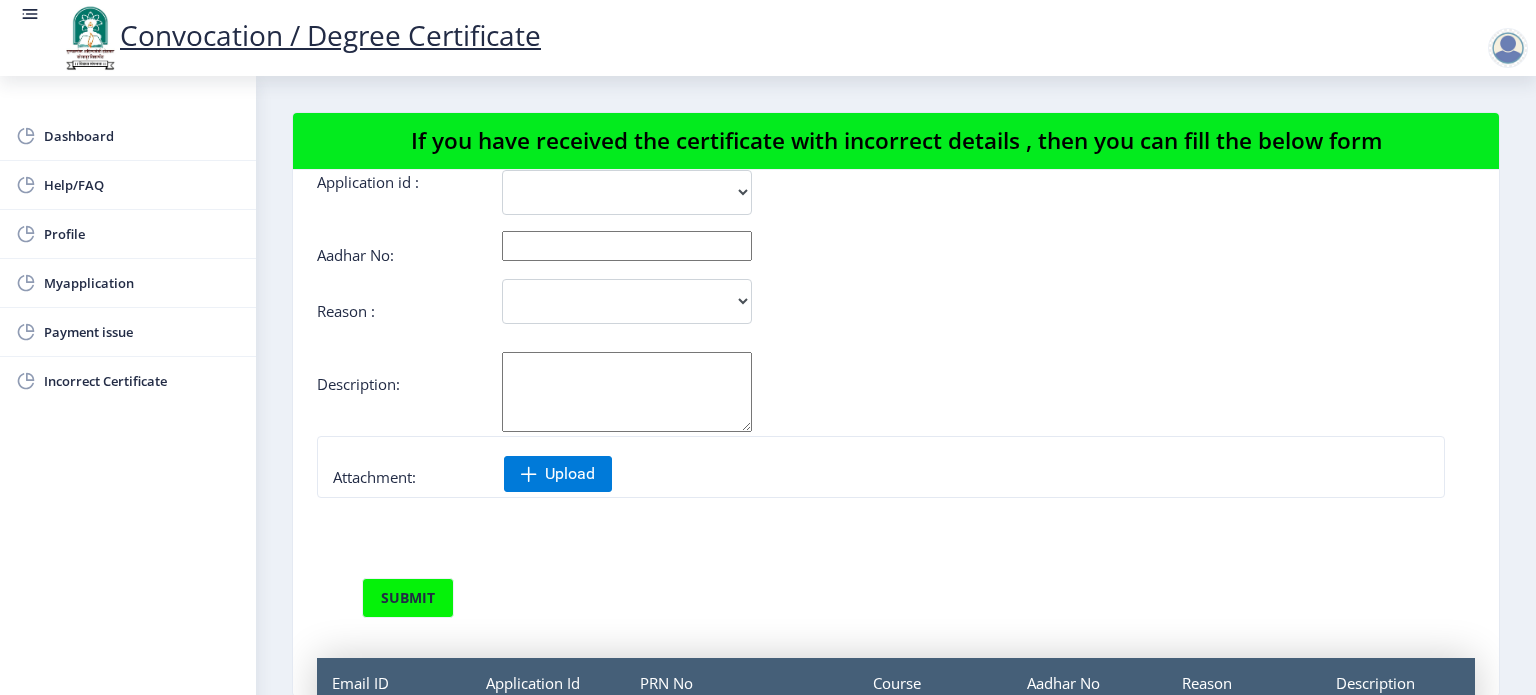 scroll, scrollTop: 0, scrollLeft: 0, axis: both 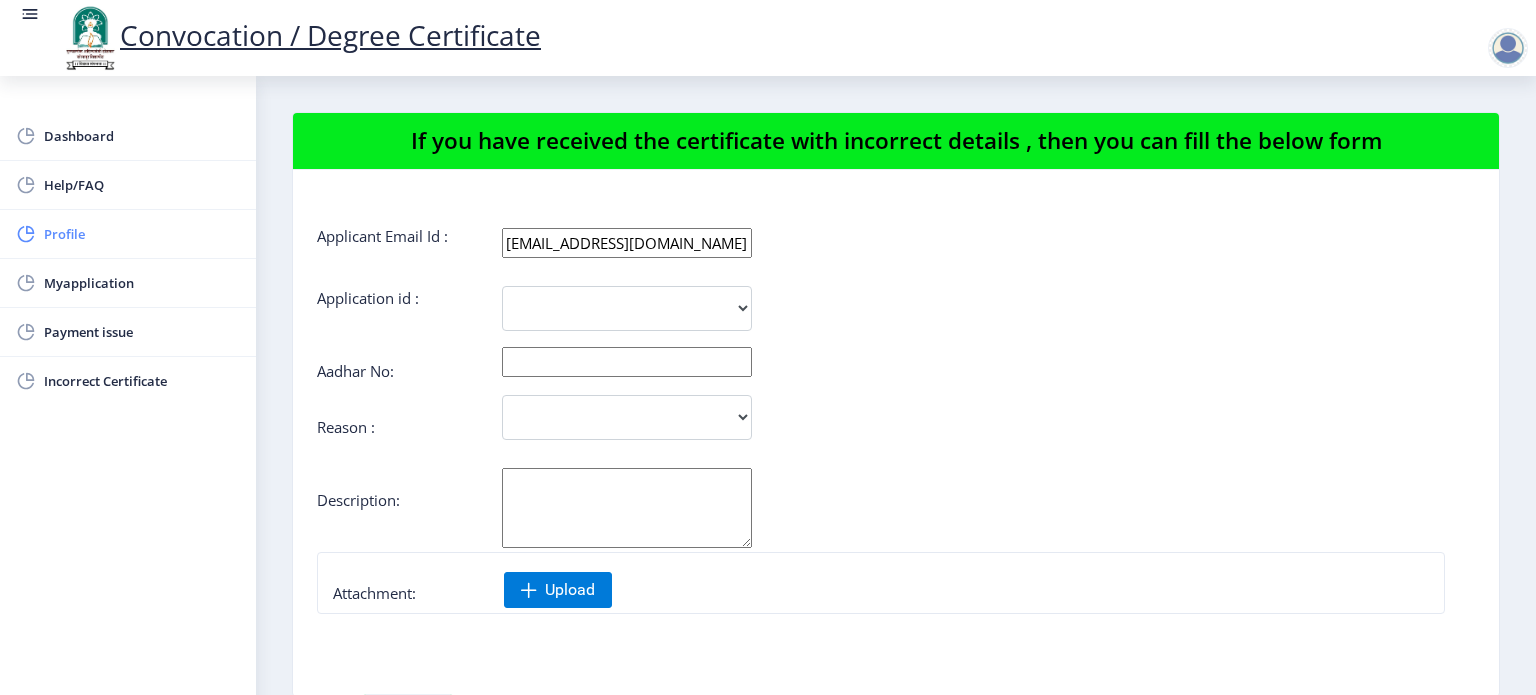 click on "Profile" 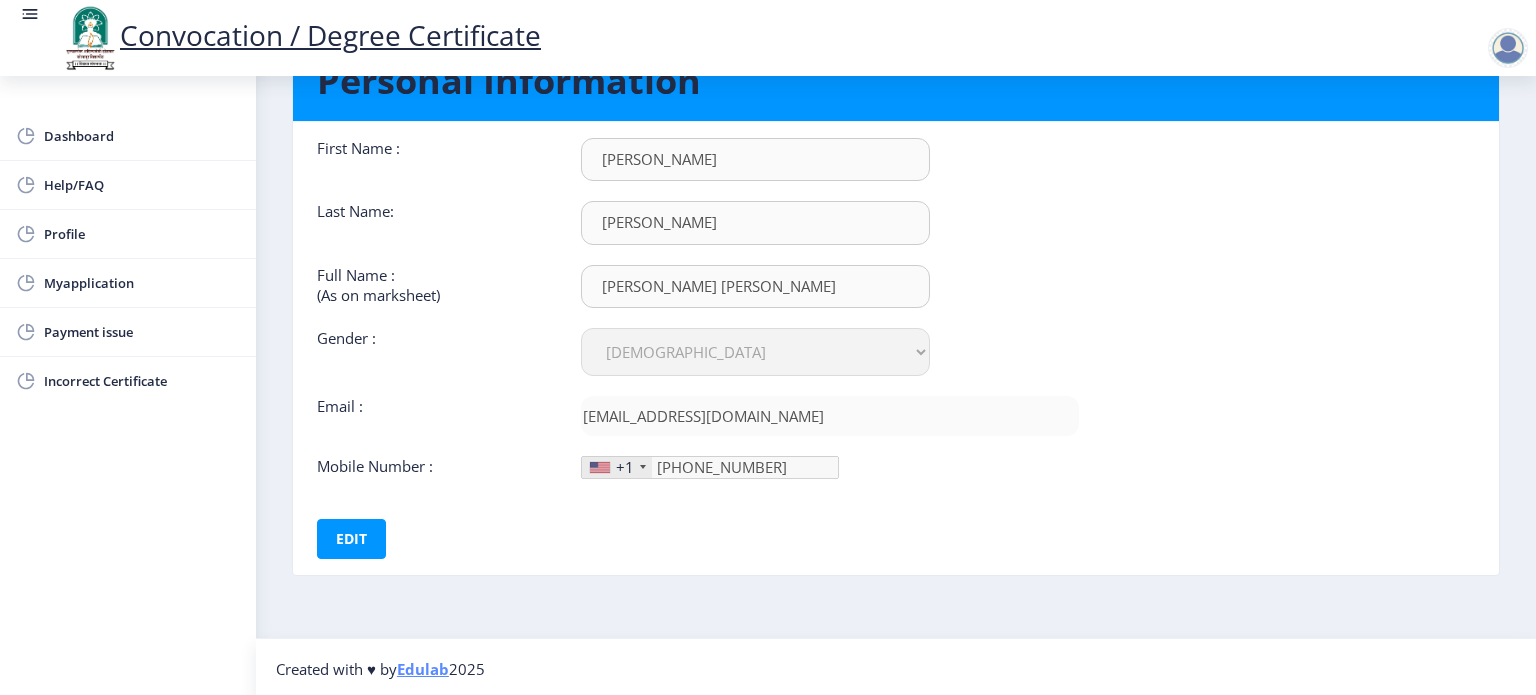 scroll, scrollTop: 0, scrollLeft: 0, axis: both 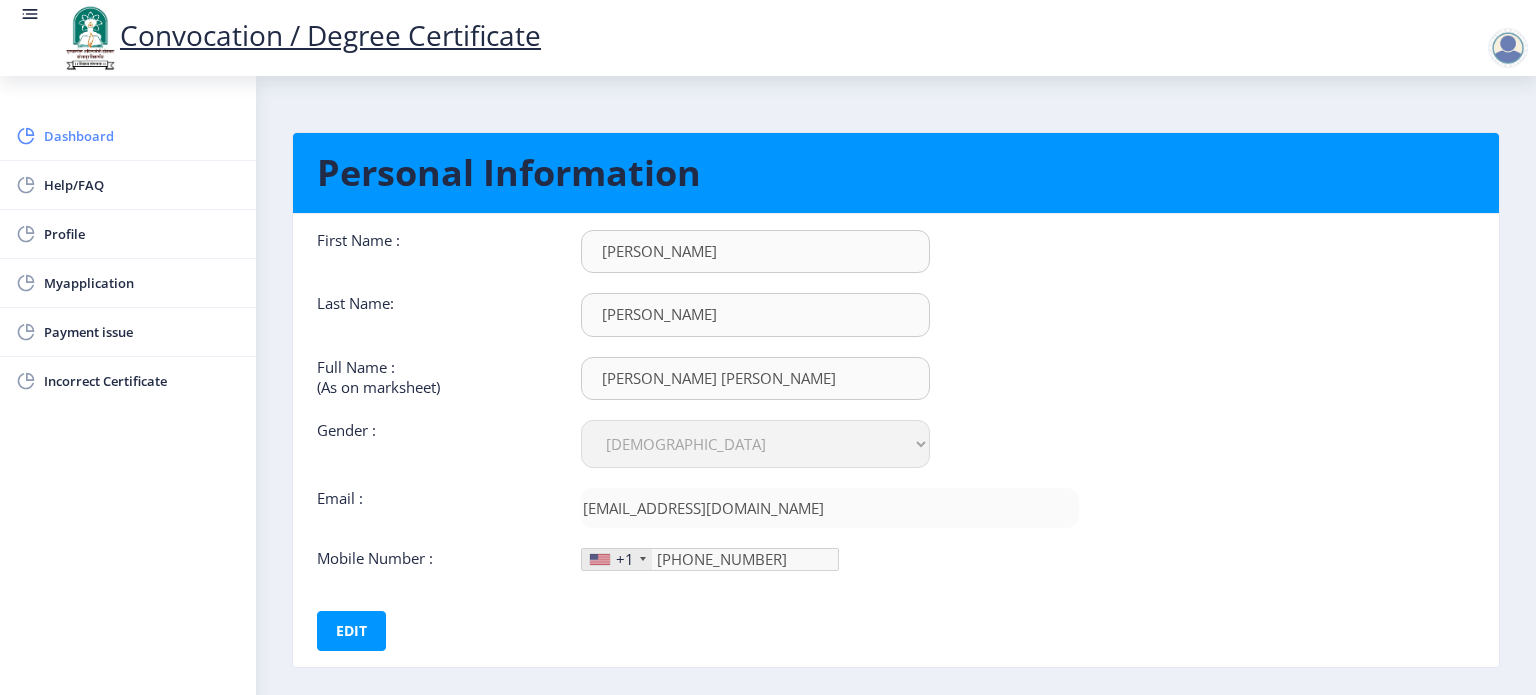 click on "Dashboard" 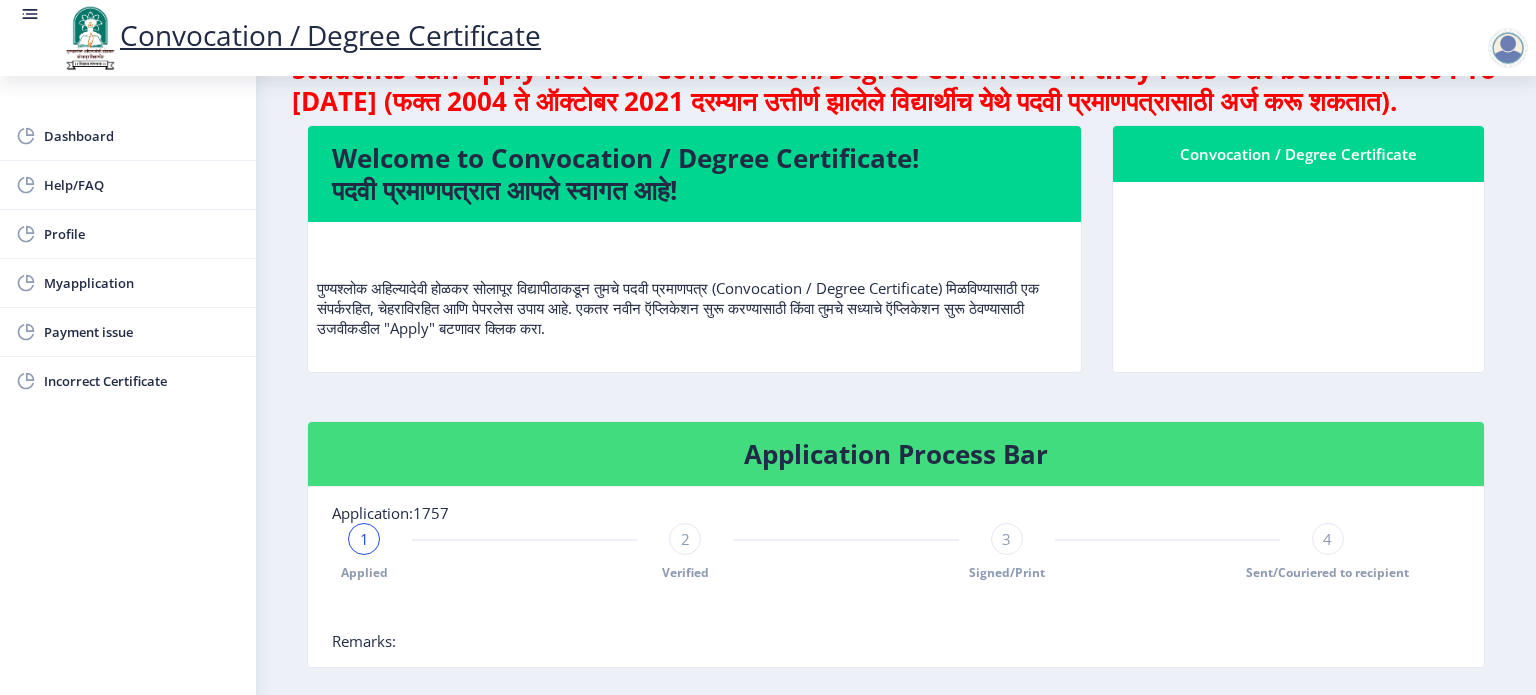 scroll, scrollTop: 0, scrollLeft: 0, axis: both 